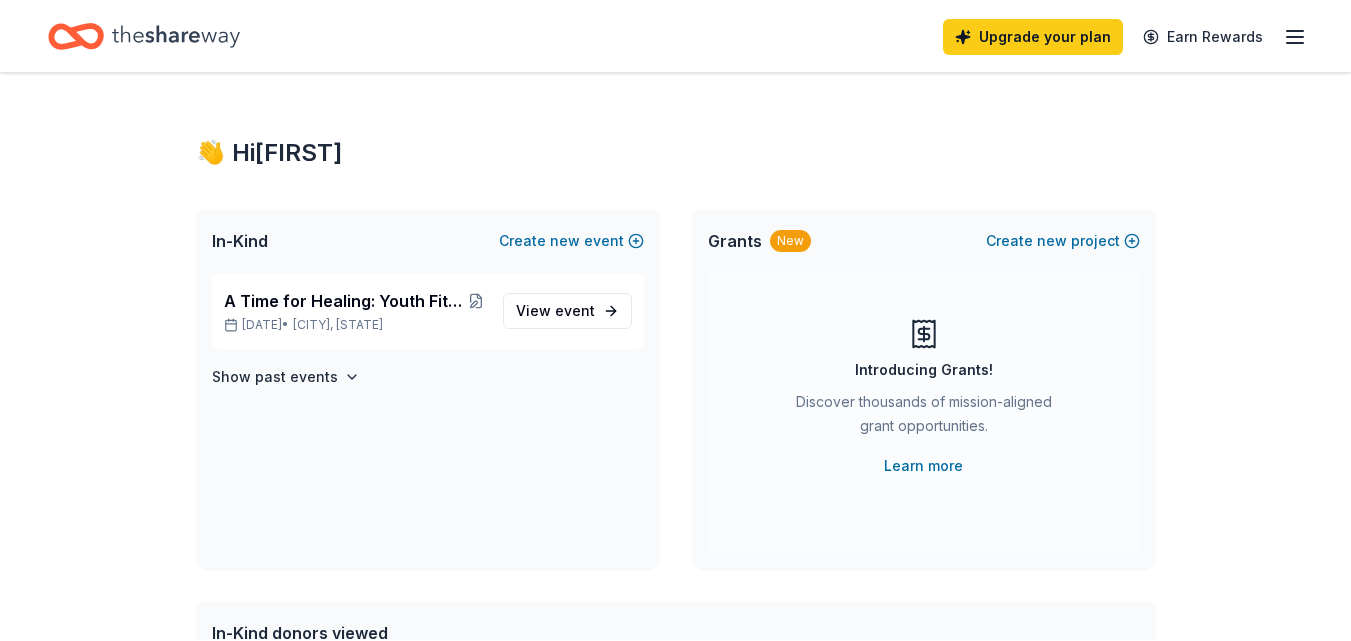 scroll, scrollTop: 0, scrollLeft: 0, axis: both 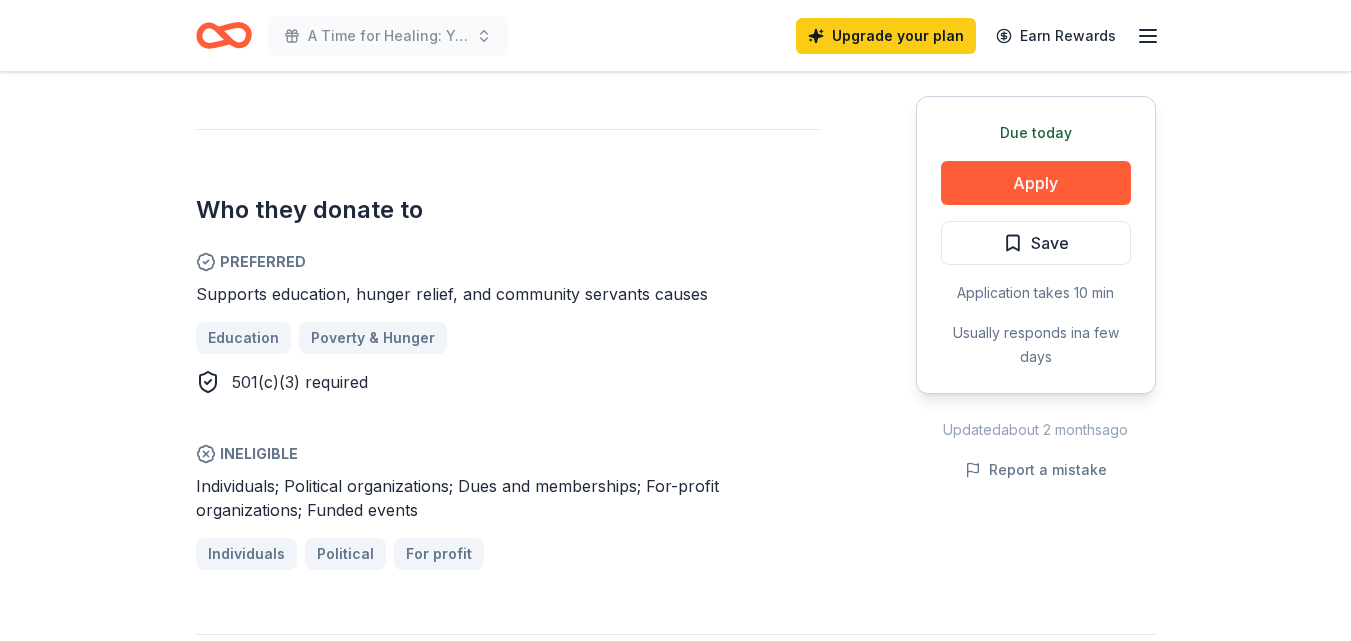 drag, startPoint x: 187, startPoint y: 296, endPoint x: 679, endPoint y: 305, distance: 492.0823 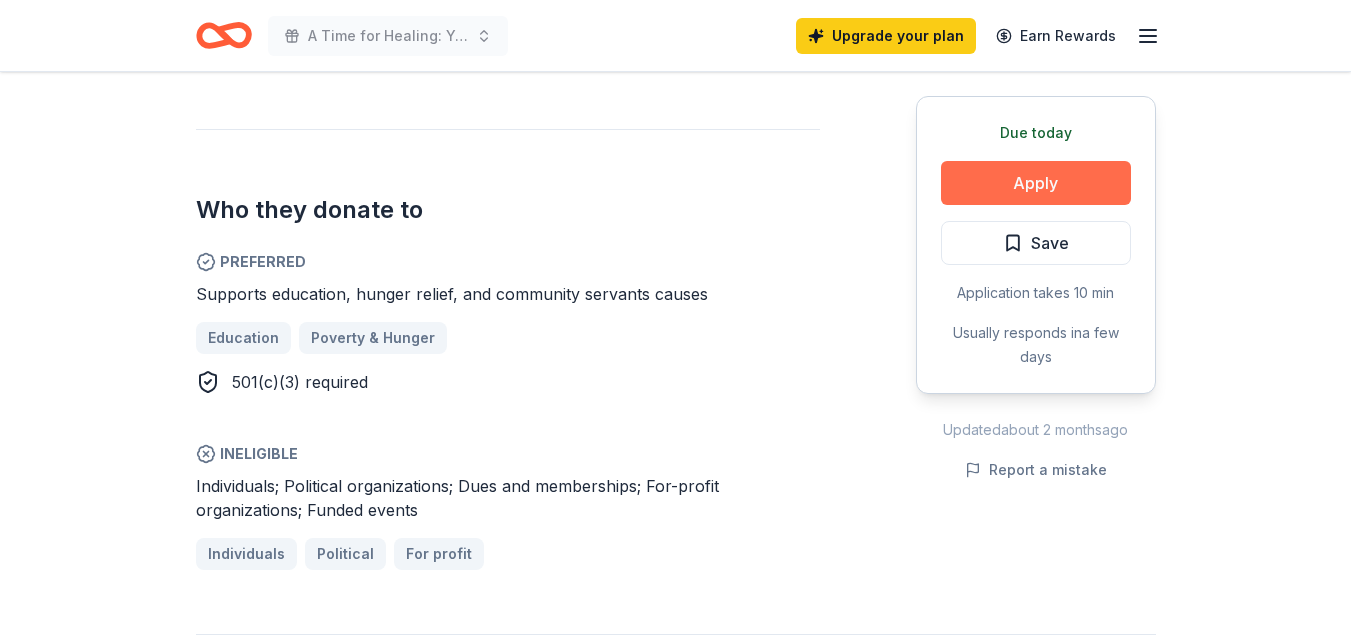 click on "Apply" at bounding box center [1036, 183] 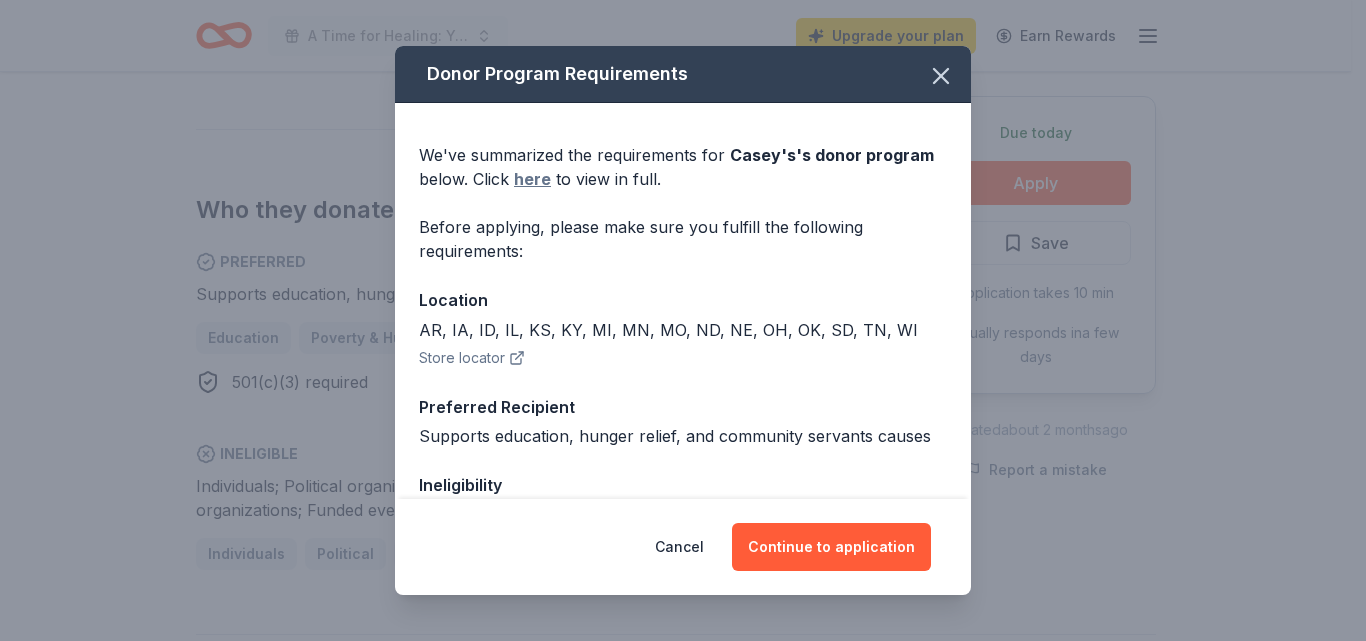 click on "here" at bounding box center [532, 179] 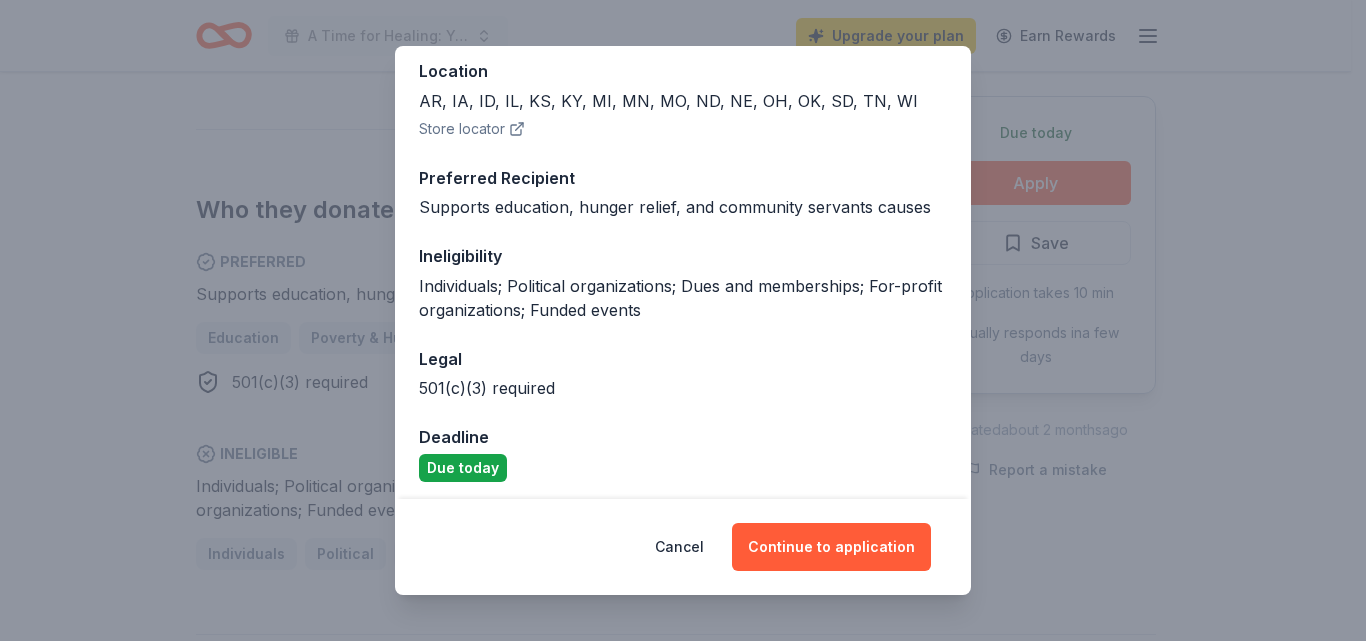 scroll, scrollTop: 236, scrollLeft: 0, axis: vertical 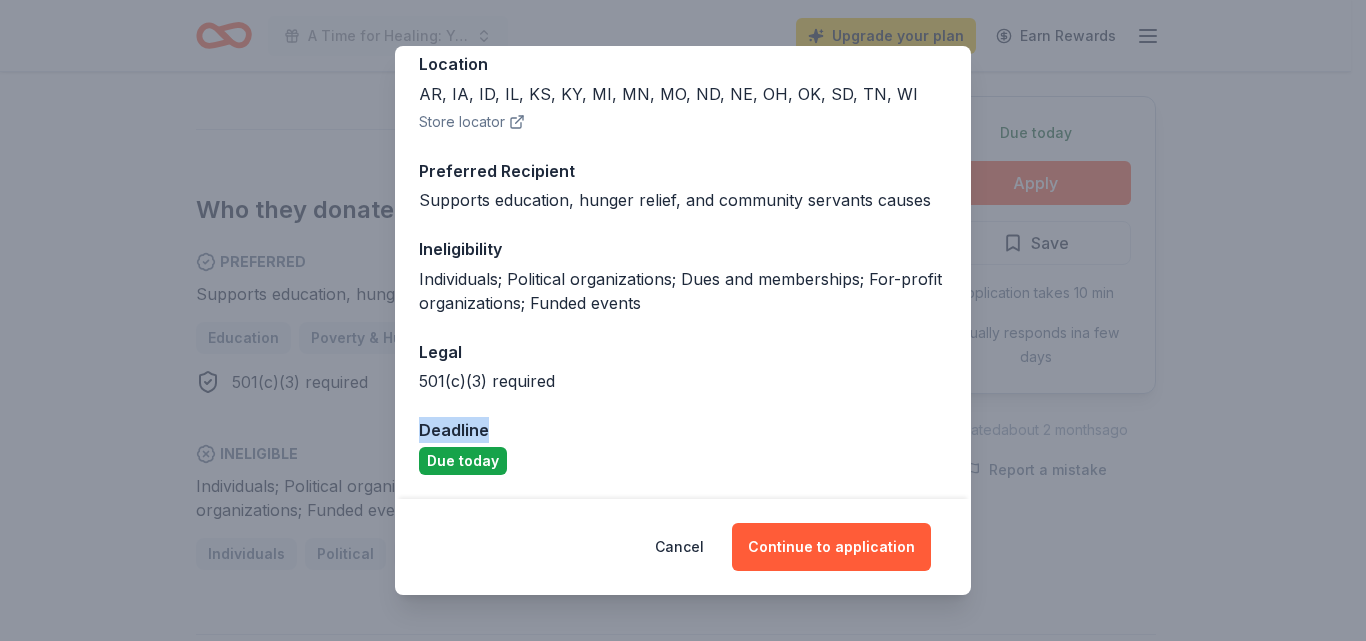 click on "Donor Program Requirements We've summarized the requirements for   Casey's 's donor program   below.   Click   here   to view in full. Before applying, please make sure you fulfill the following requirements: Location AR, IA, ID, IL, KS, KY, MI, MN, MO, ND, NE, OH, OK, SD, TN, WI Store locator  Preferred Recipient Supports education, hunger relief, and community servants causes Ineligibility Individuals; Political organizations; Dues and memberships; For-profit organizations; Funded events Legal 501(c)(3) required Deadline Due today Cancel Continue to application" at bounding box center [683, 320] 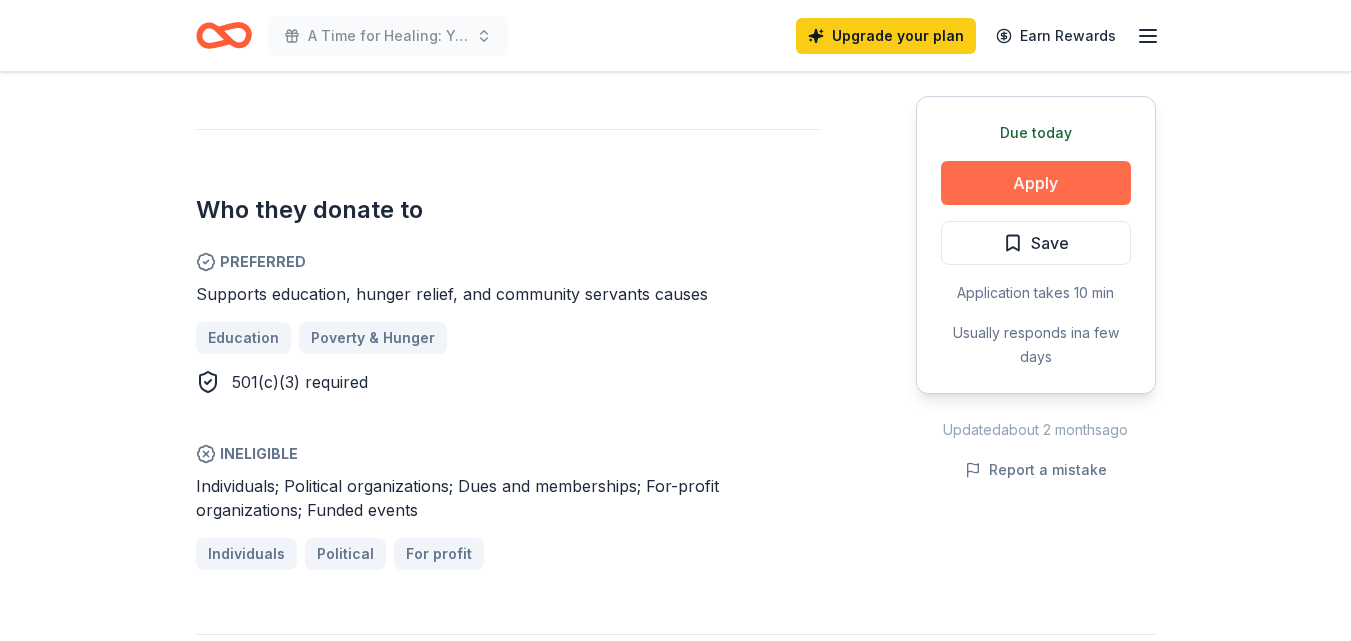 click on "Apply" at bounding box center [1036, 183] 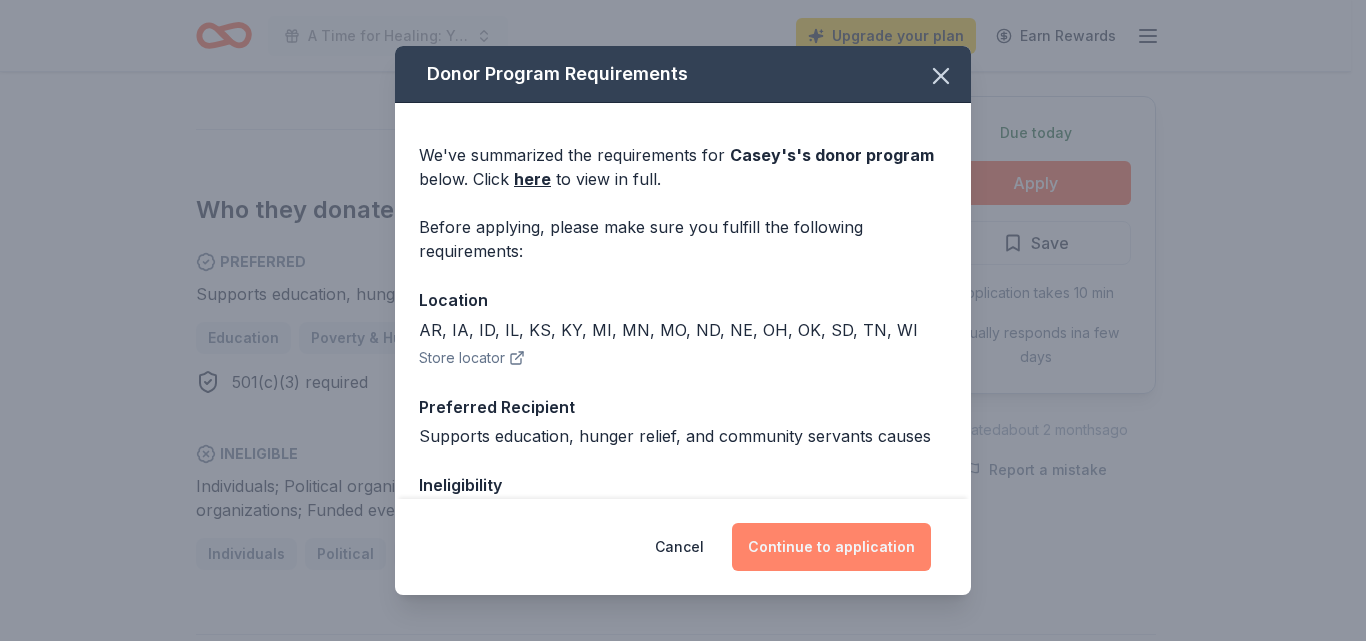 click on "Continue to application" at bounding box center [831, 547] 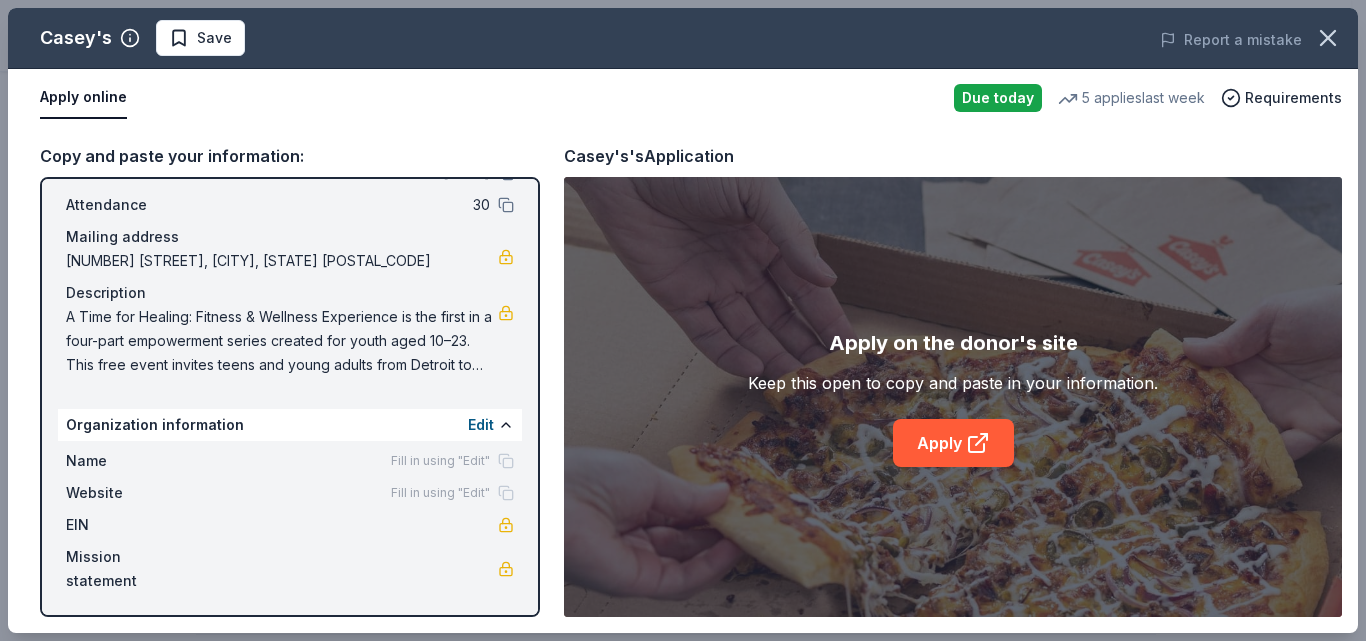 scroll, scrollTop: 108, scrollLeft: 0, axis: vertical 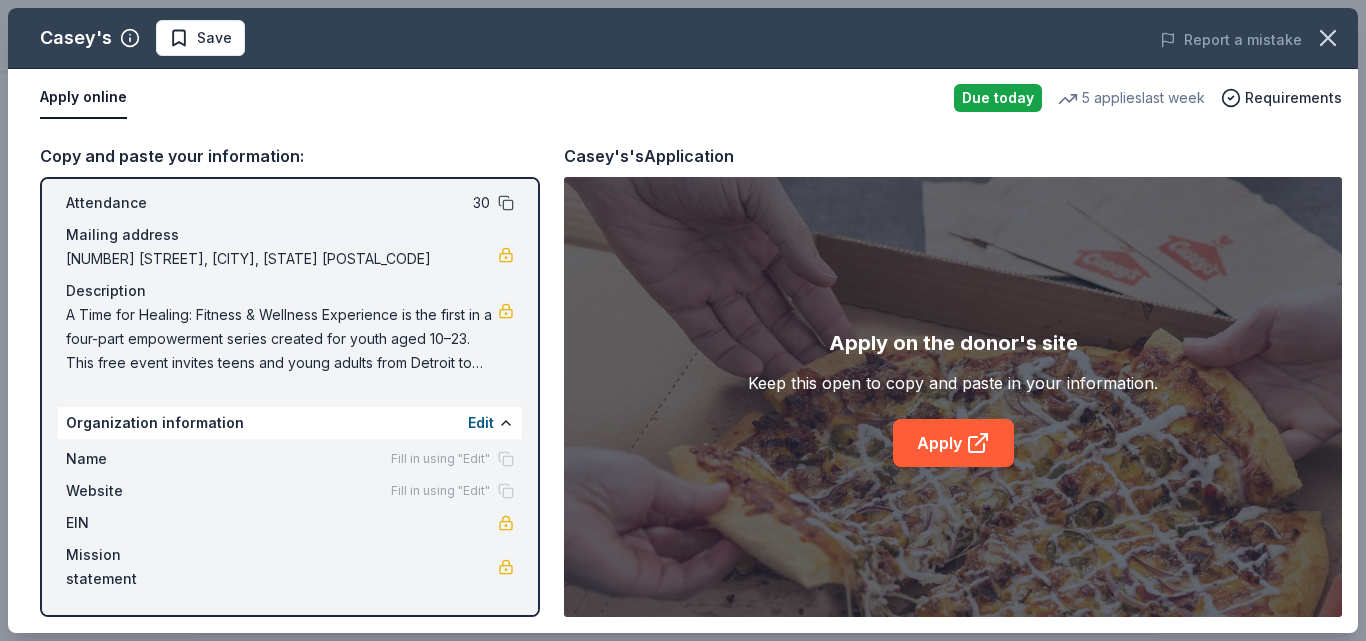 click at bounding box center [506, 203] 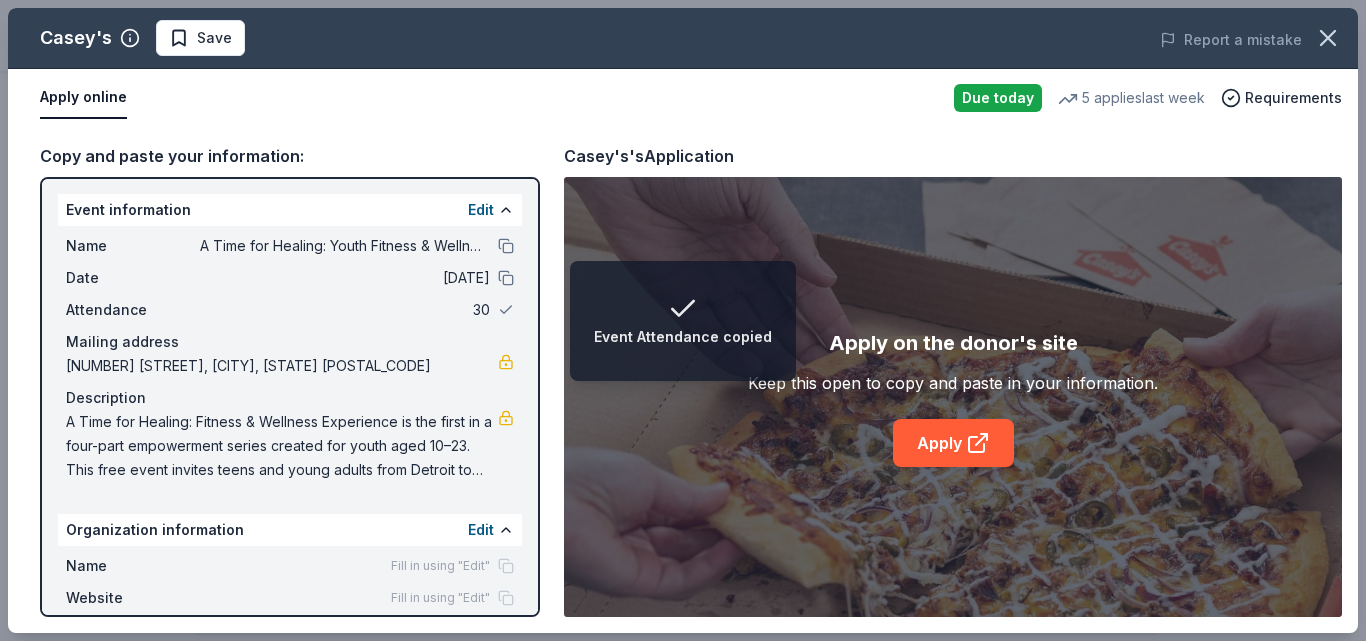 scroll, scrollTop: 0, scrollLeft: 0, axis: both 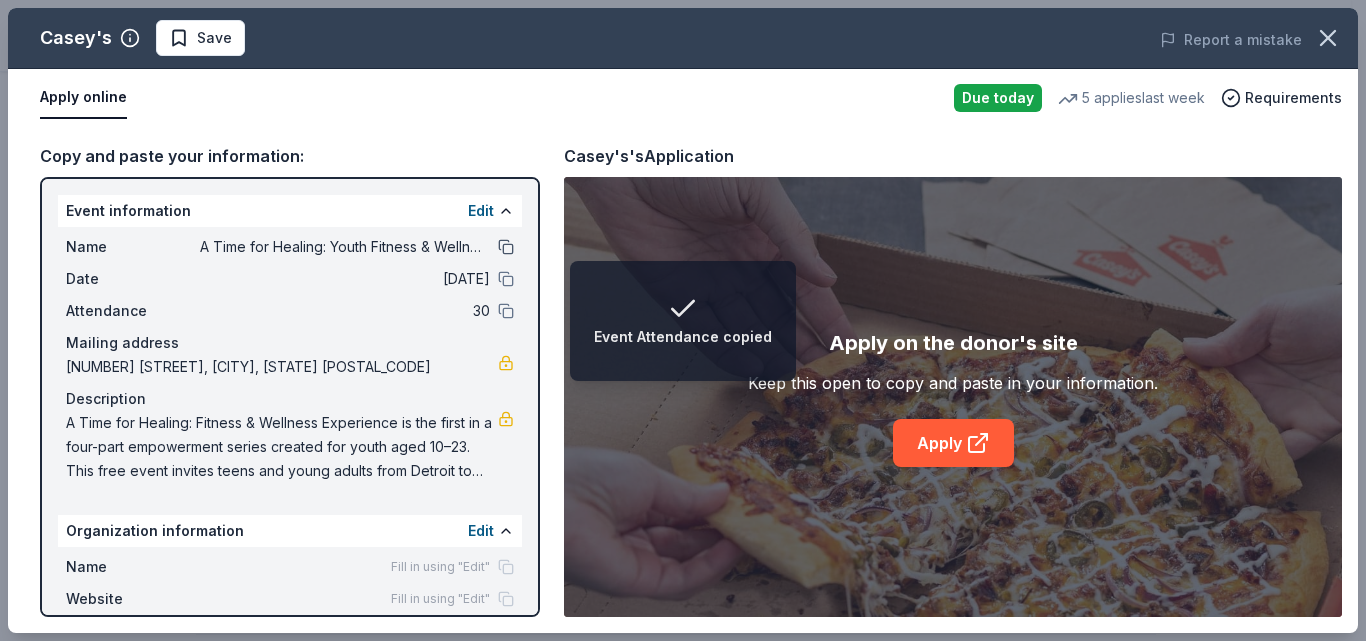 click at bounding box center (506, 247) 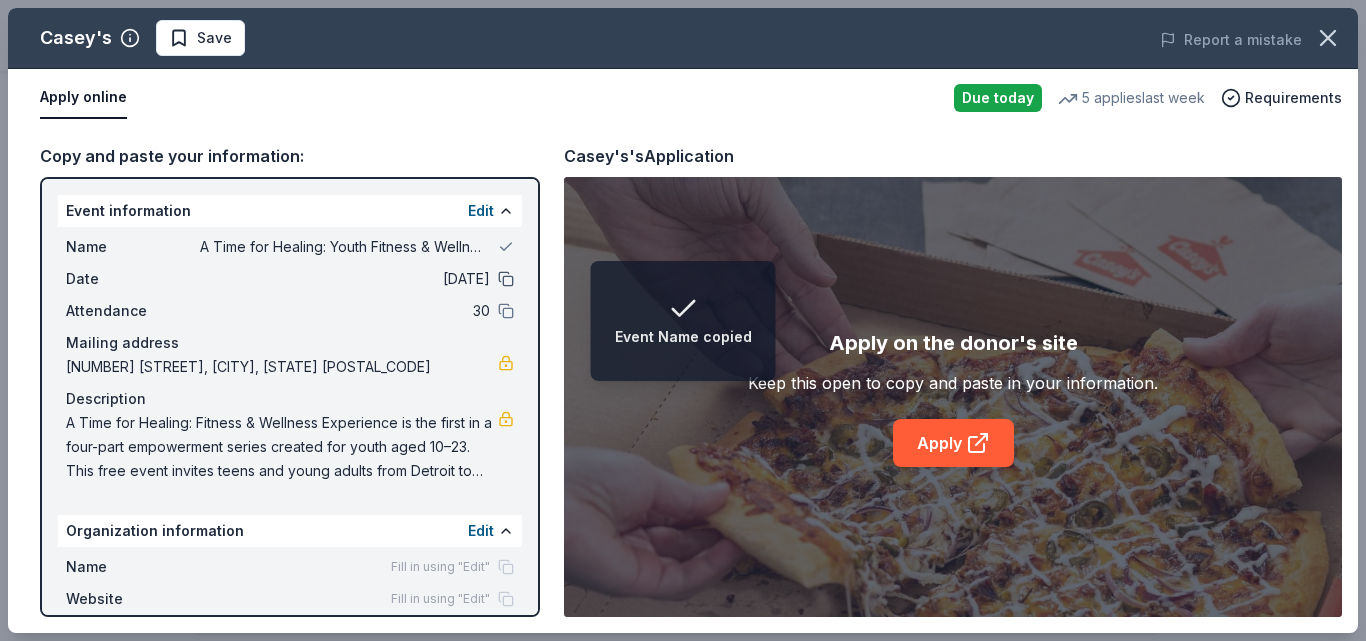 click at bounding box center (506, 279) 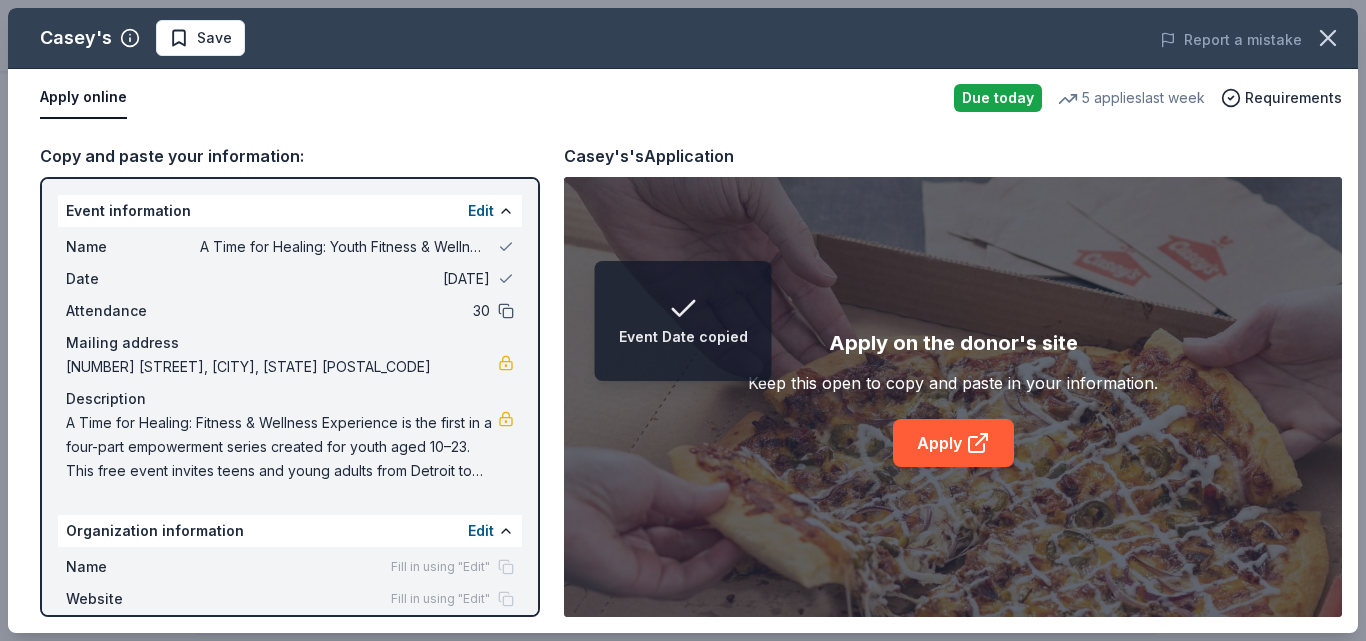 click at bounding box center [506, 311] 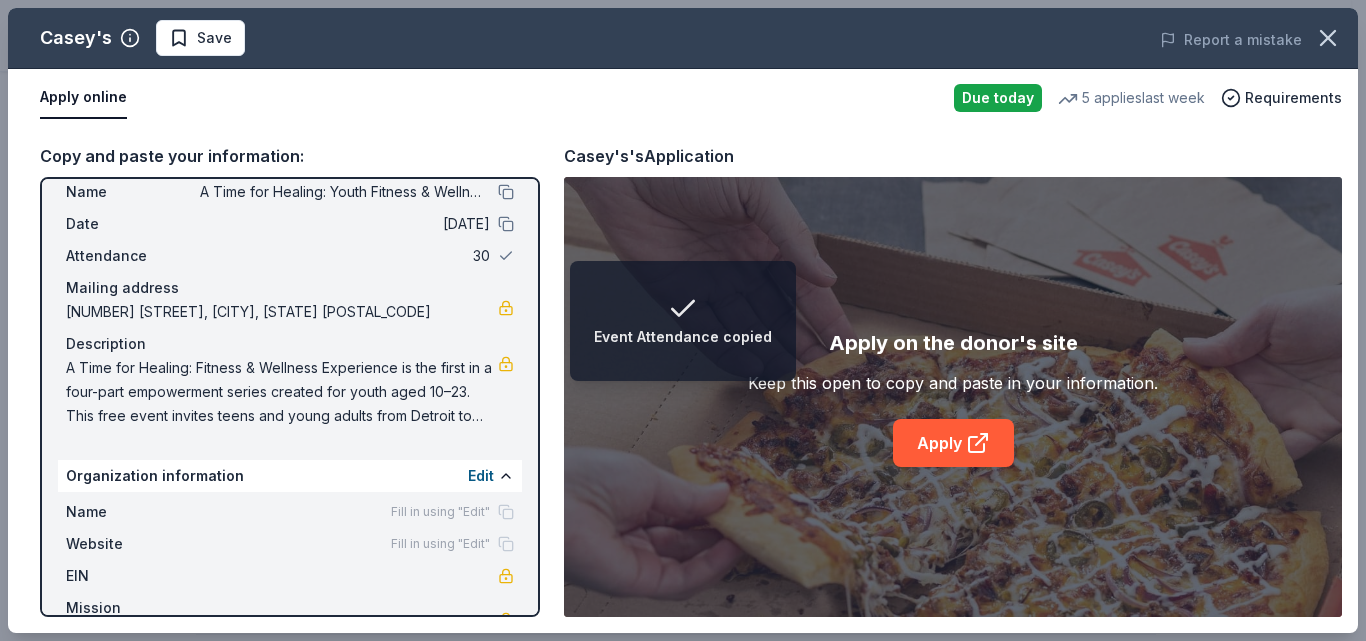 scroll, scrollTop: 108, scrollLeft: 0, axis: vertical 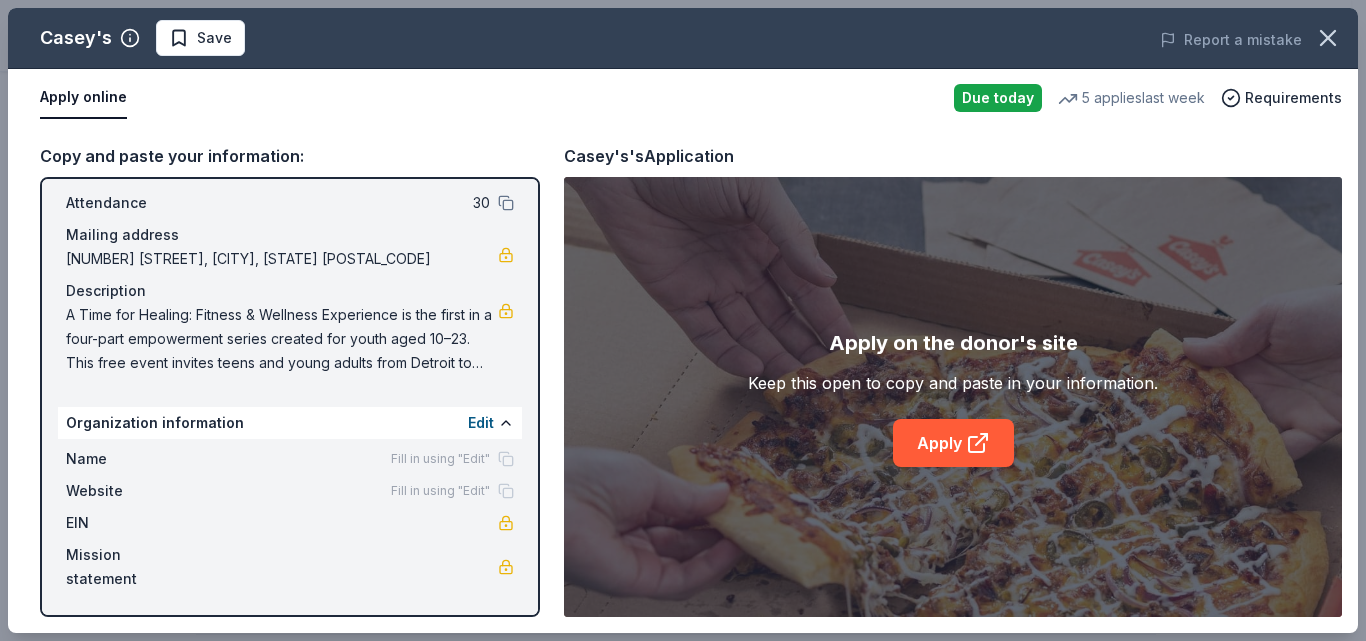 click on "Fill in using "Edit"" at bounding box center (440, 459) 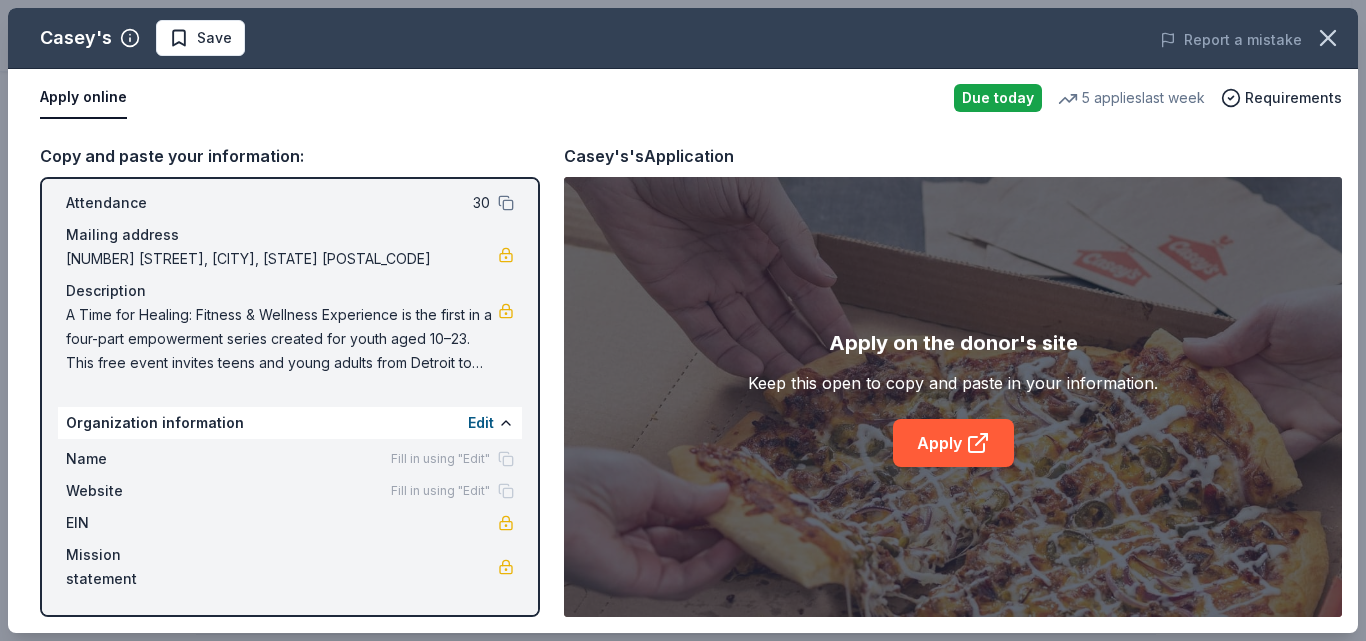 click at bounding box center [506, 567] 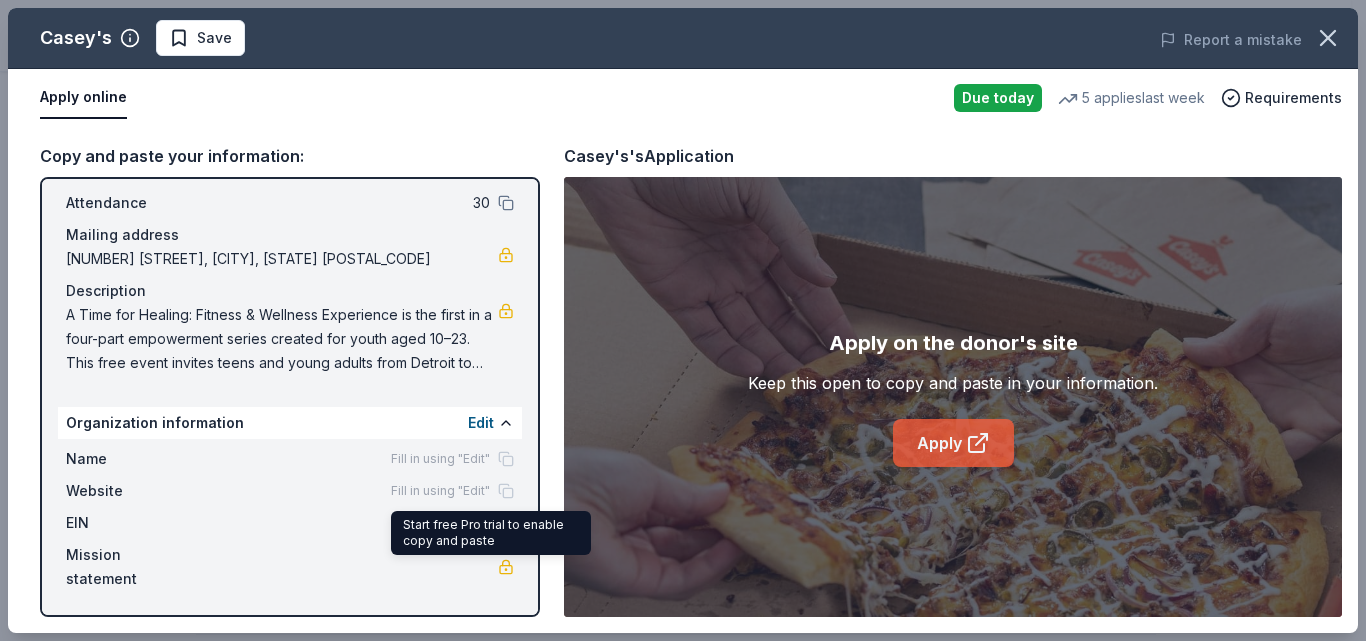 click on "Apply" at bounding box center (953, 443) 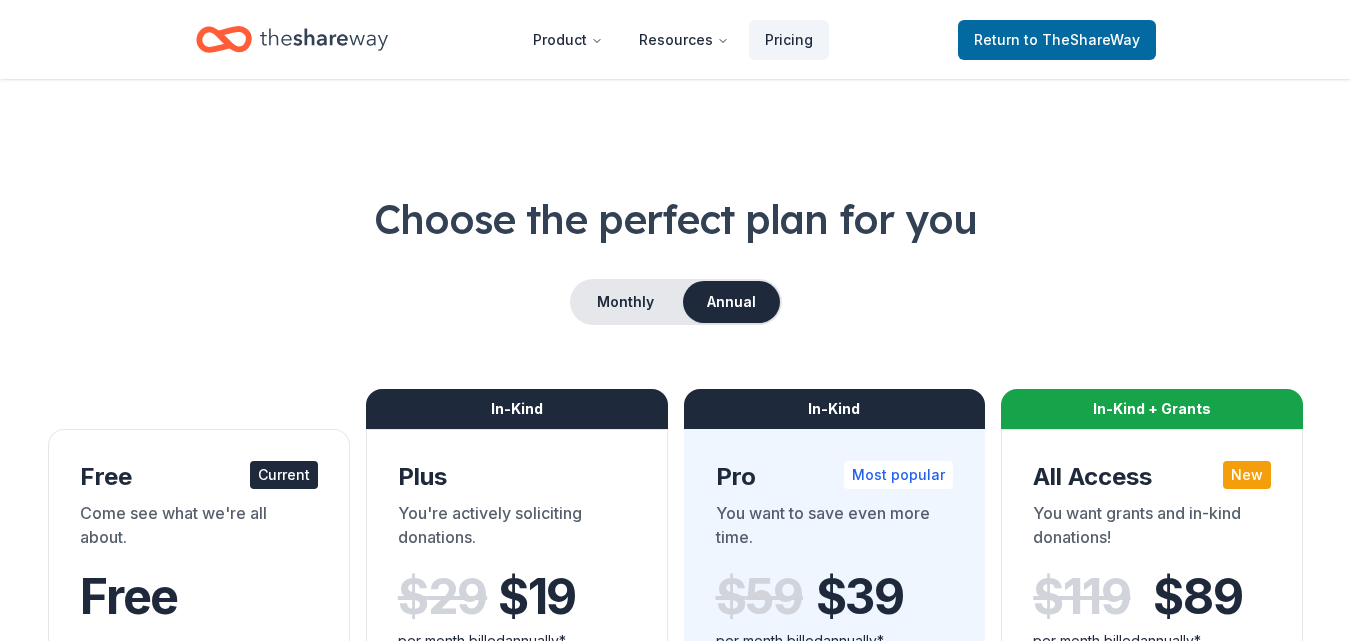 scroll, scrollTop: 200, scrollLeft: 0, axis: vertical 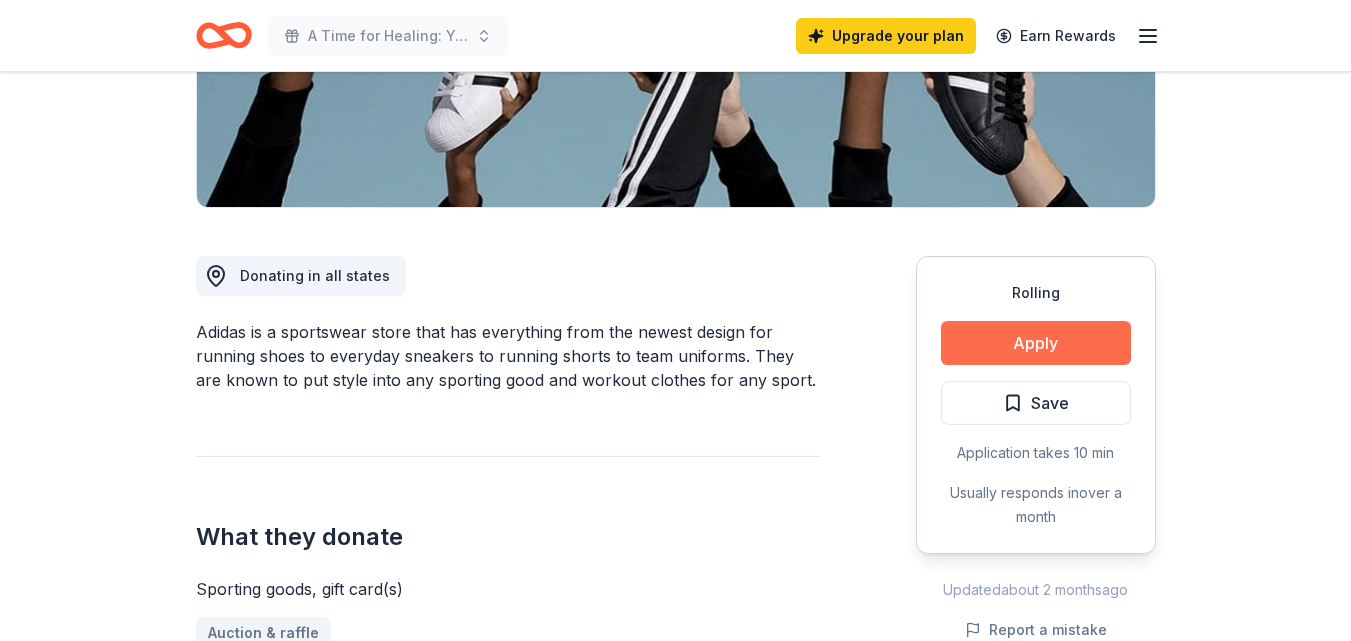 click on "Apply" at bounding box center [1036, 343] 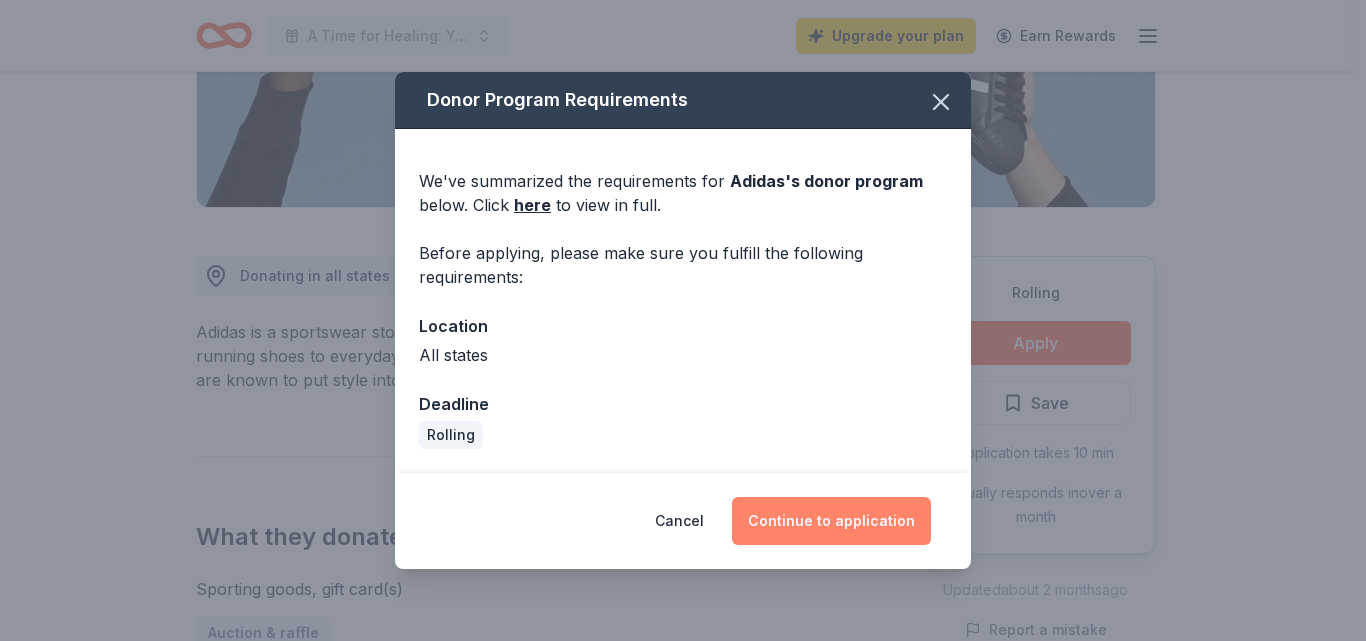 click on "Continue to application" at bounding box center (831, 521) 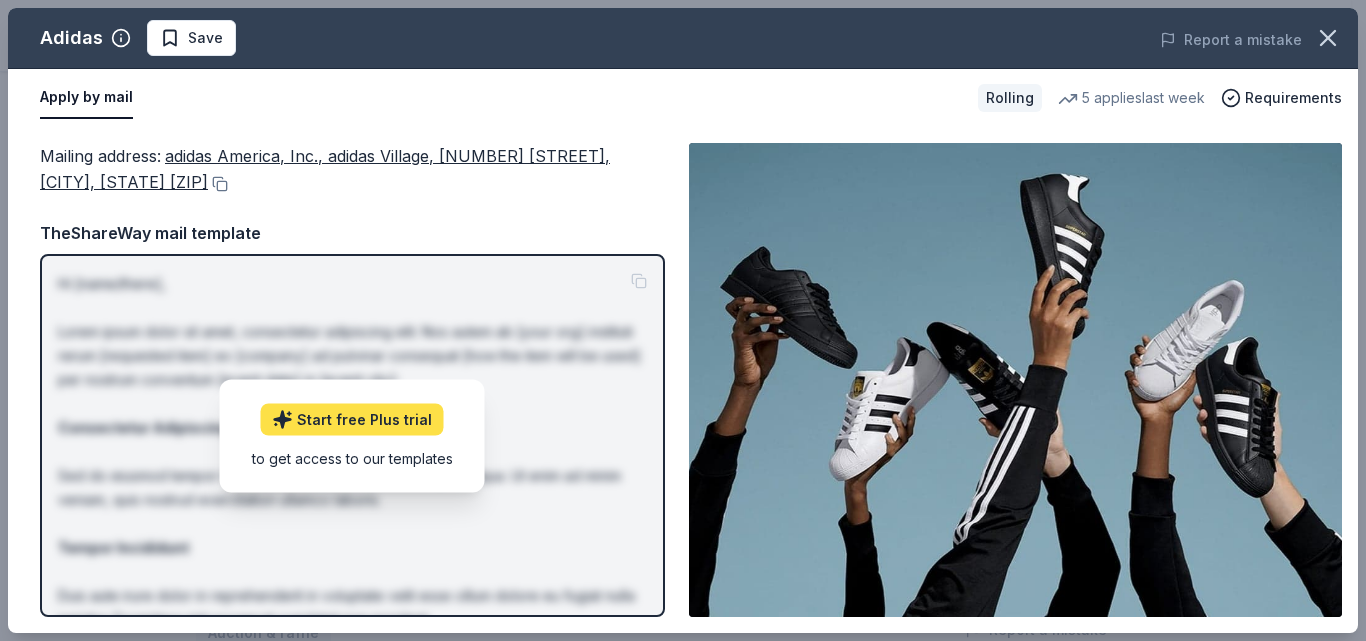 click on "Start free Plus trial" at bounding box center (352, 419) 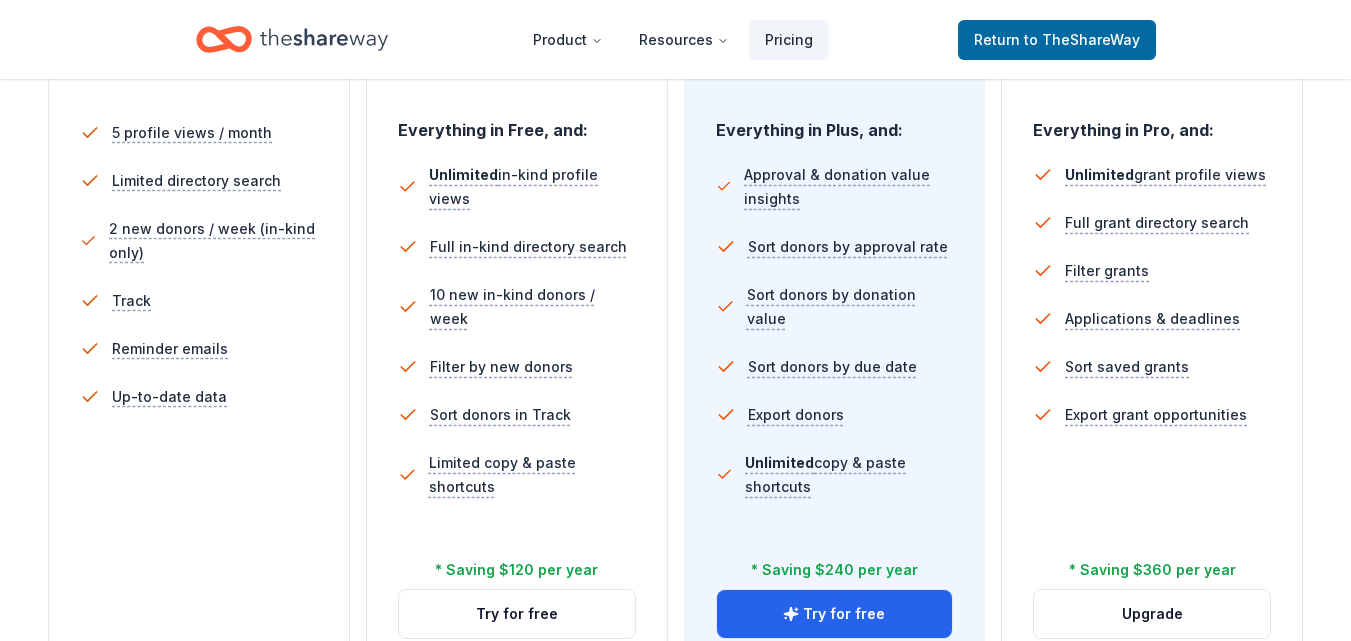 scroll, scrollTop: 300, scrollLeft: 0, axis: vertical 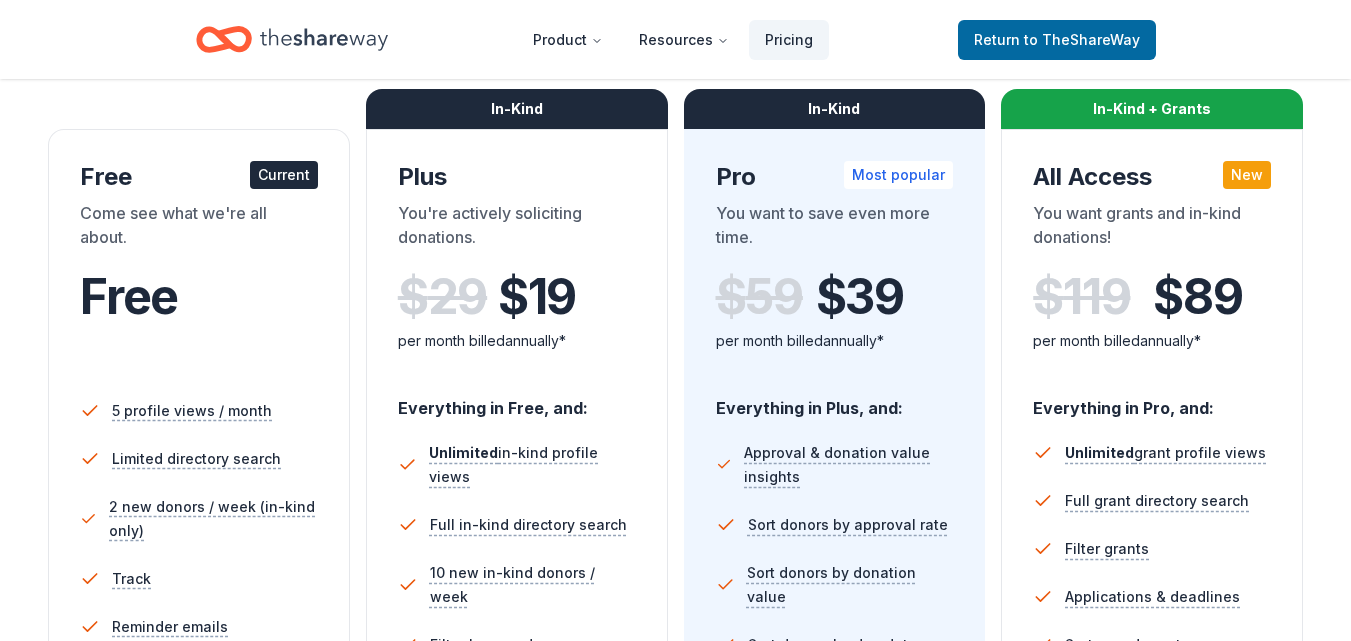click on "Free Current" at bounding box center (199, 177) 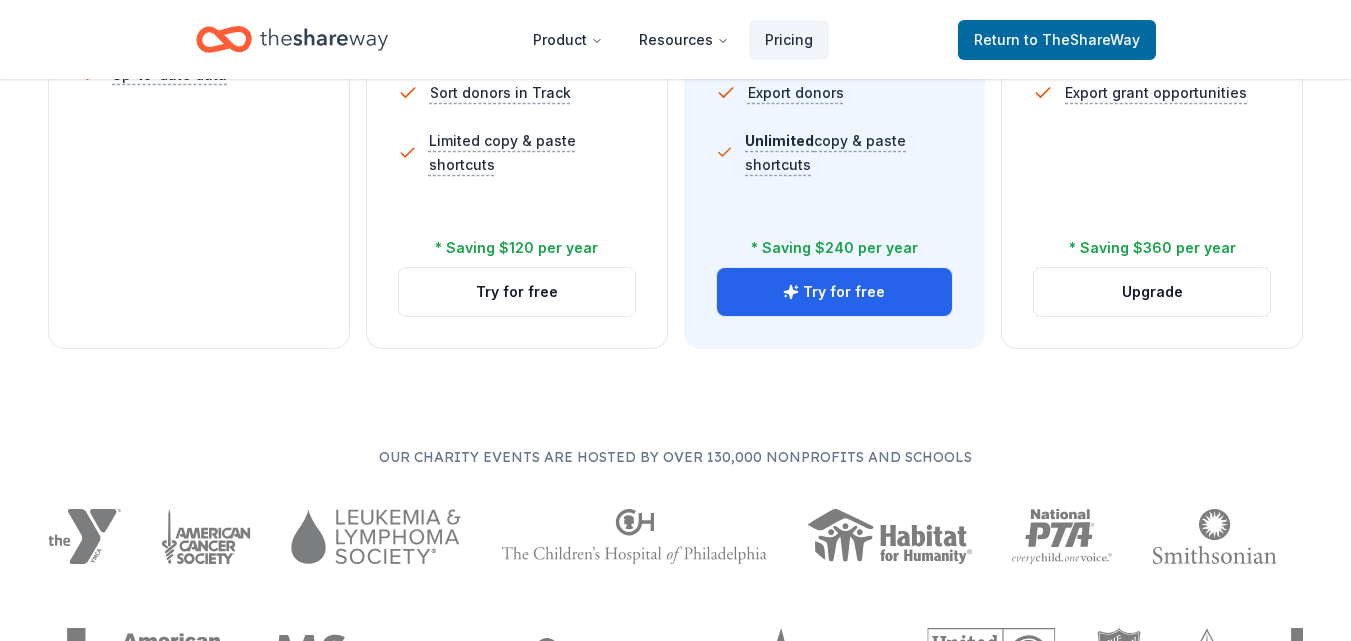 scroll, scrollTop: 500, scrollLeft: 0, axis: vertical 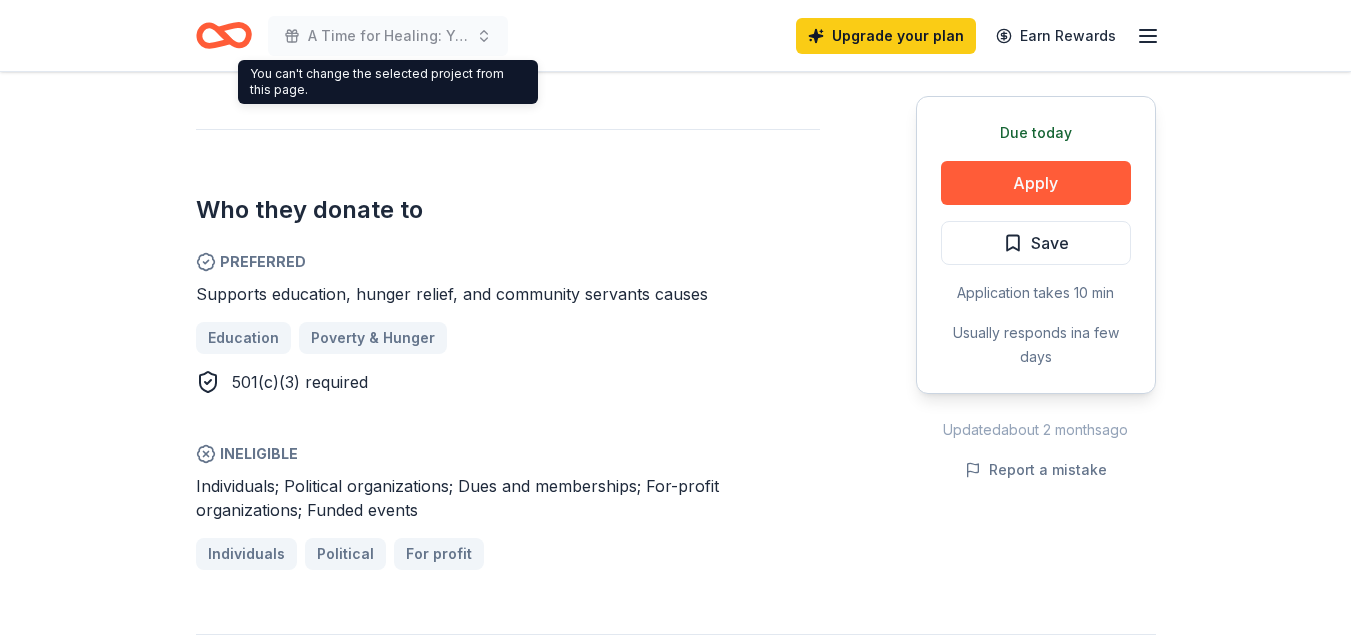 click 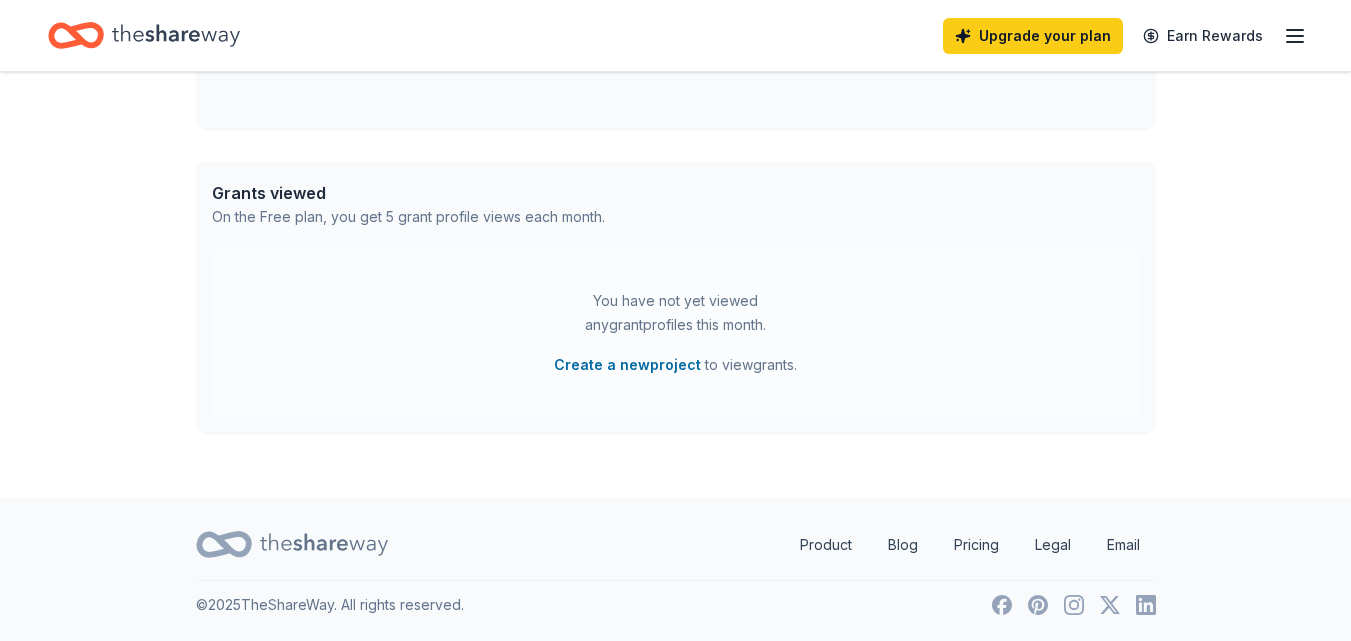 scroll, scrollTop: 0, scrollLeft: 0, axis: both 